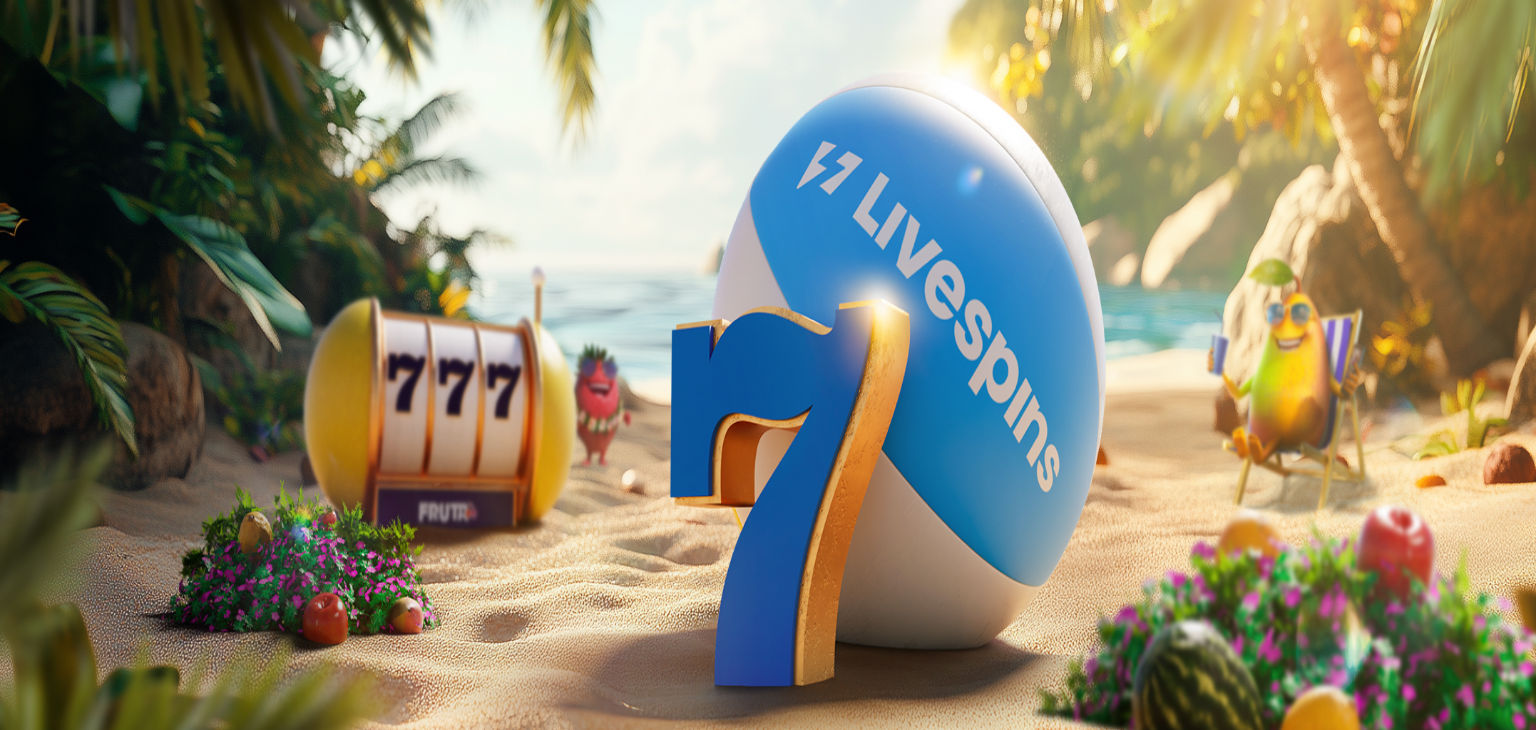 scroll, scrollTop: 0, scrollLeft: 0, axis: both 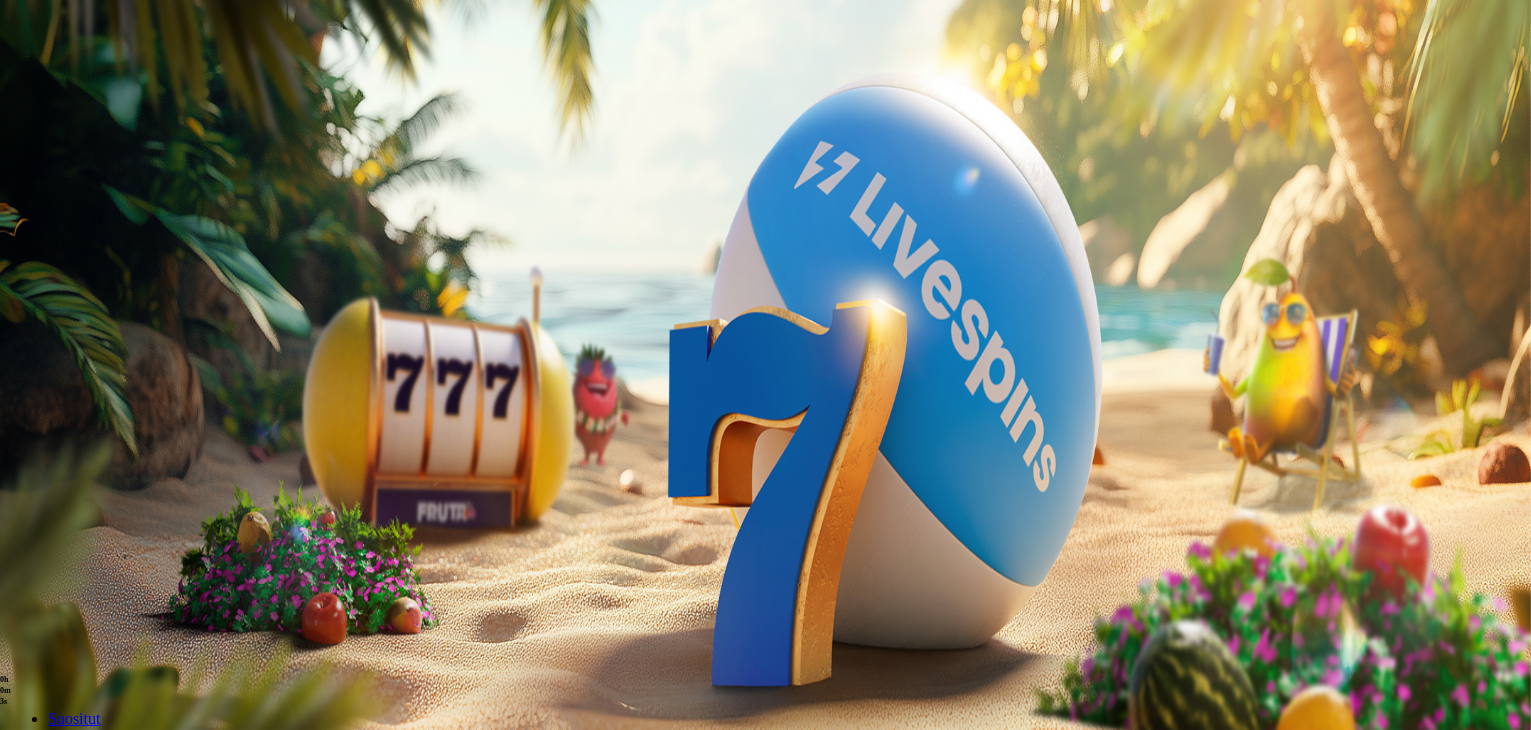 click on "Pelaa nyt" at bounding box center [77, 974] 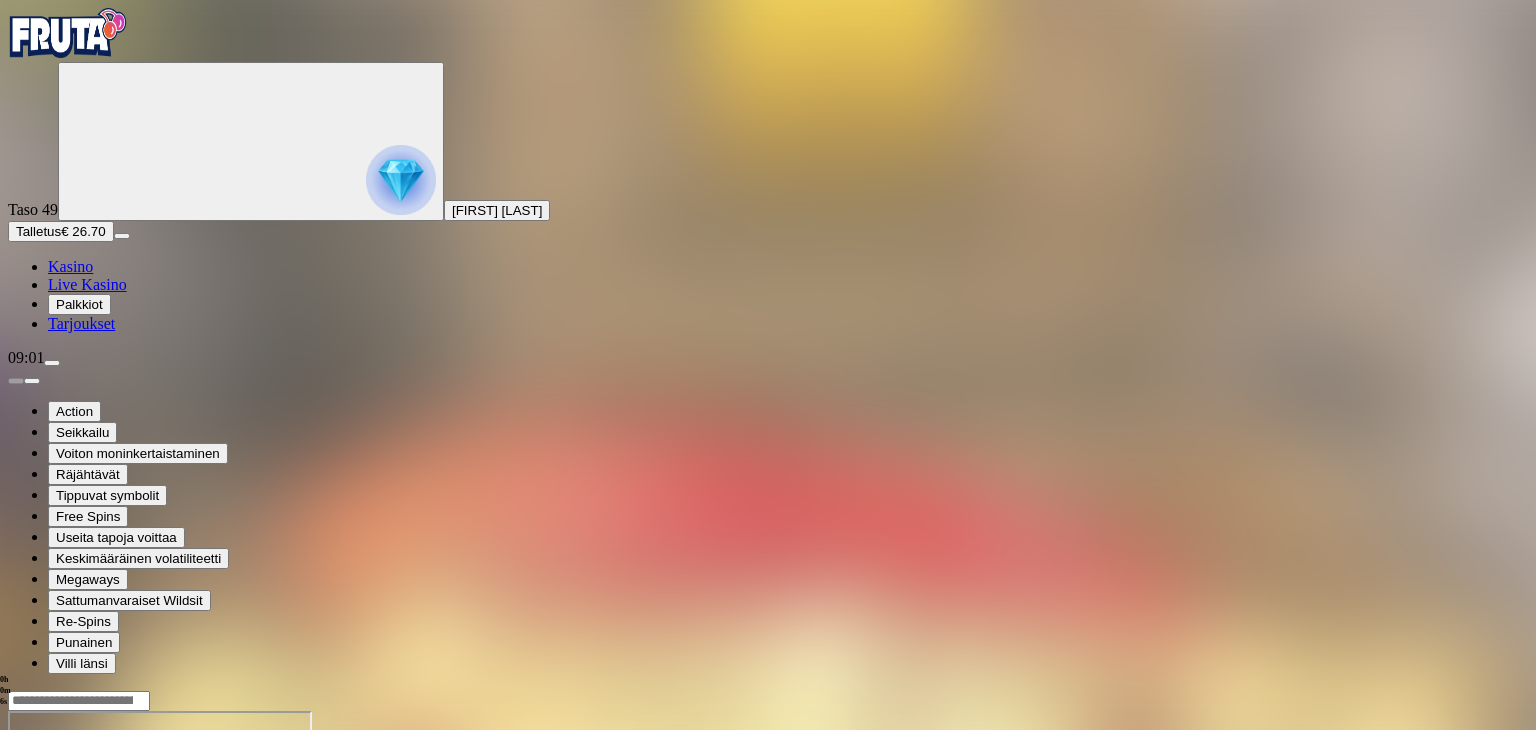 click at bounding box center (48, 883) 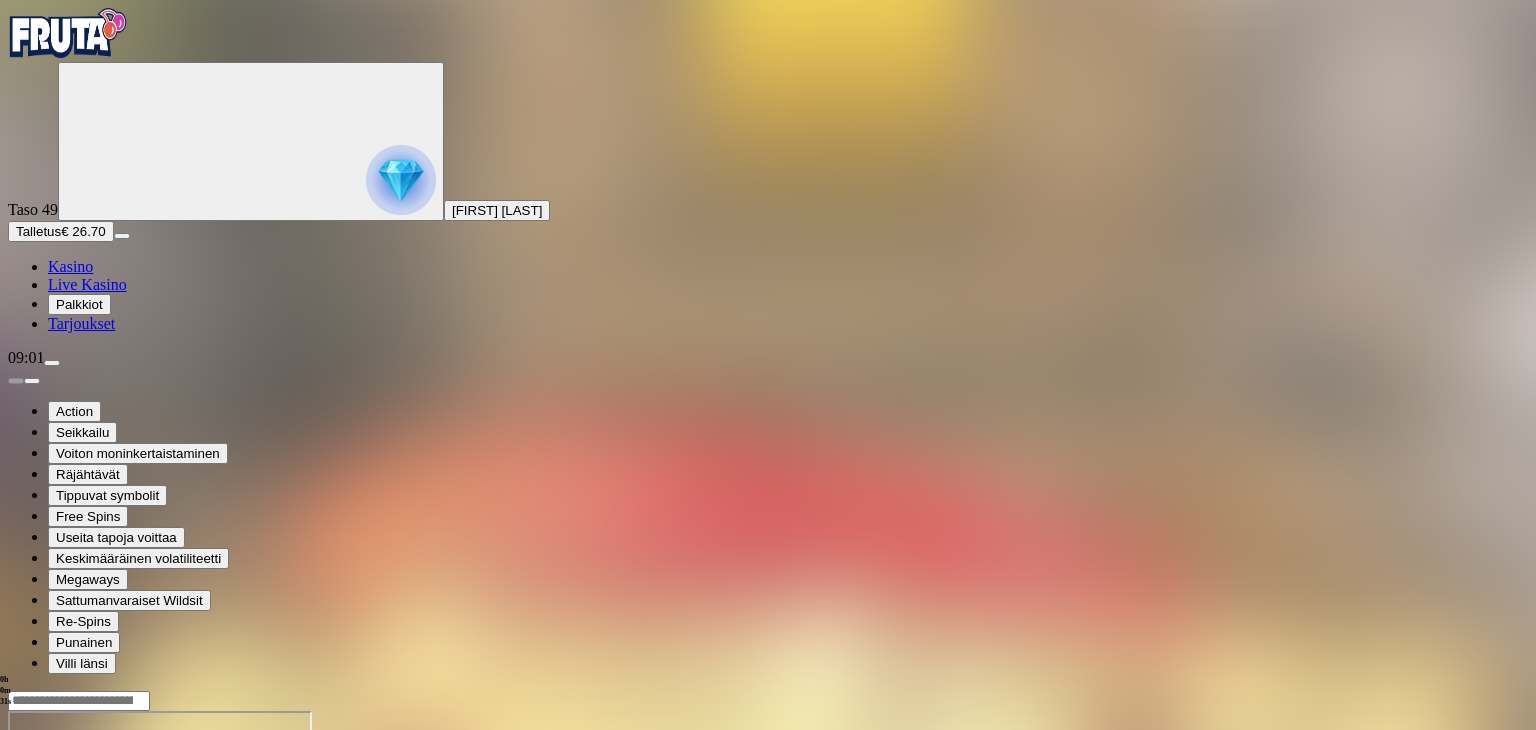 click at bounding box center [48, 883] 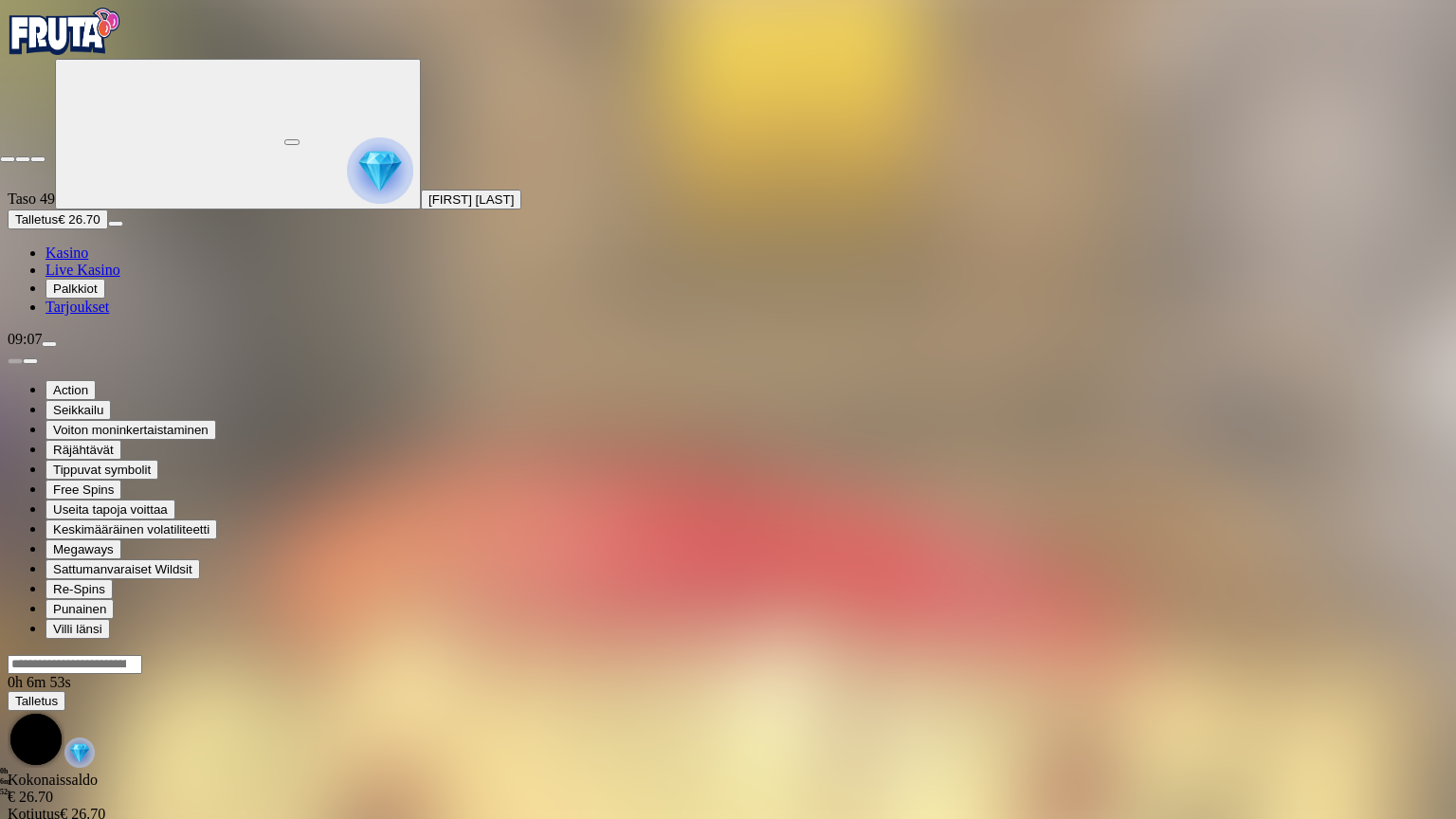 click at bounding box center [8, 159] 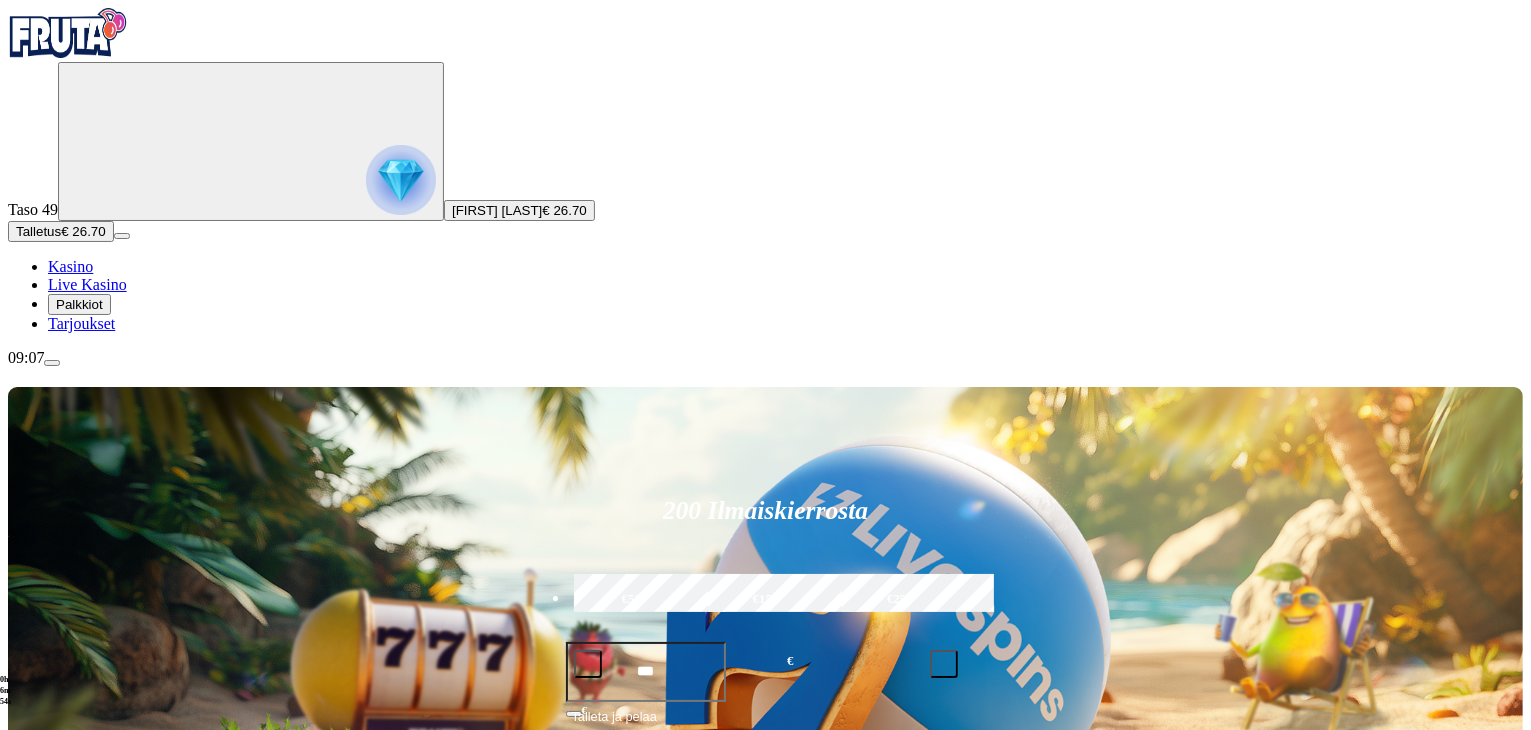 click at bounding box center (52, 363) 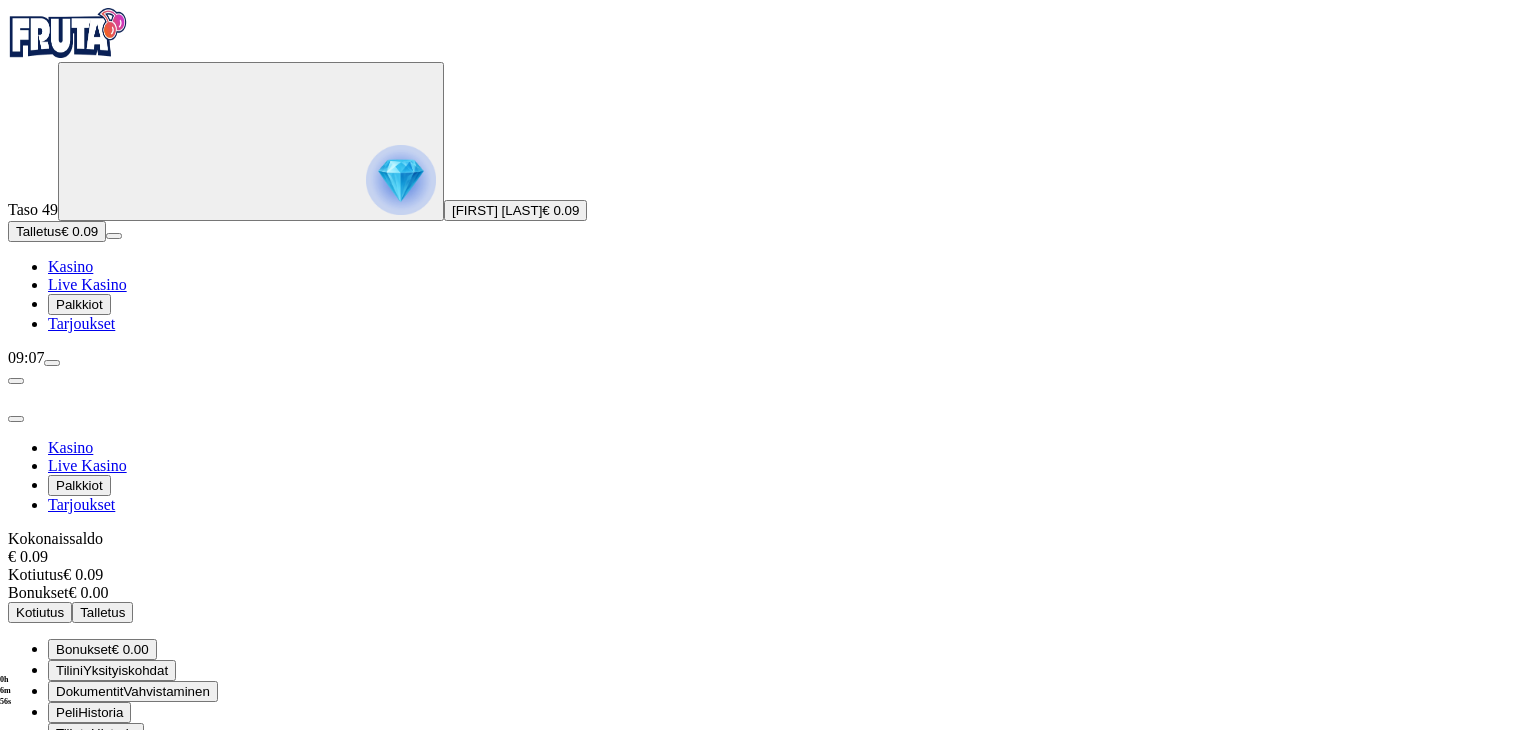 click on "Kirjaudu ulos" at bounding box center [54, 854] 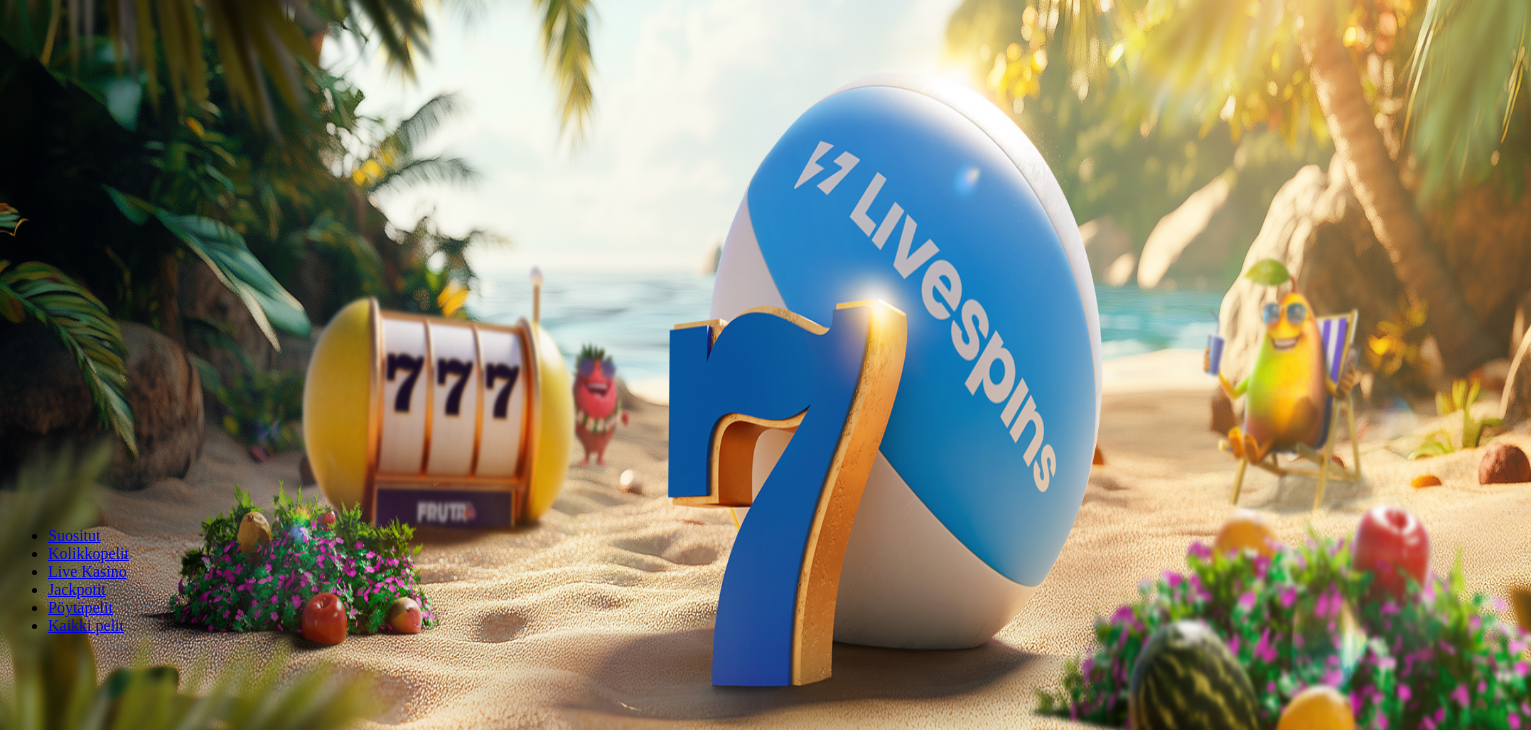 scroll, scrollTop: 0, scrollLeft: 0, axis: both 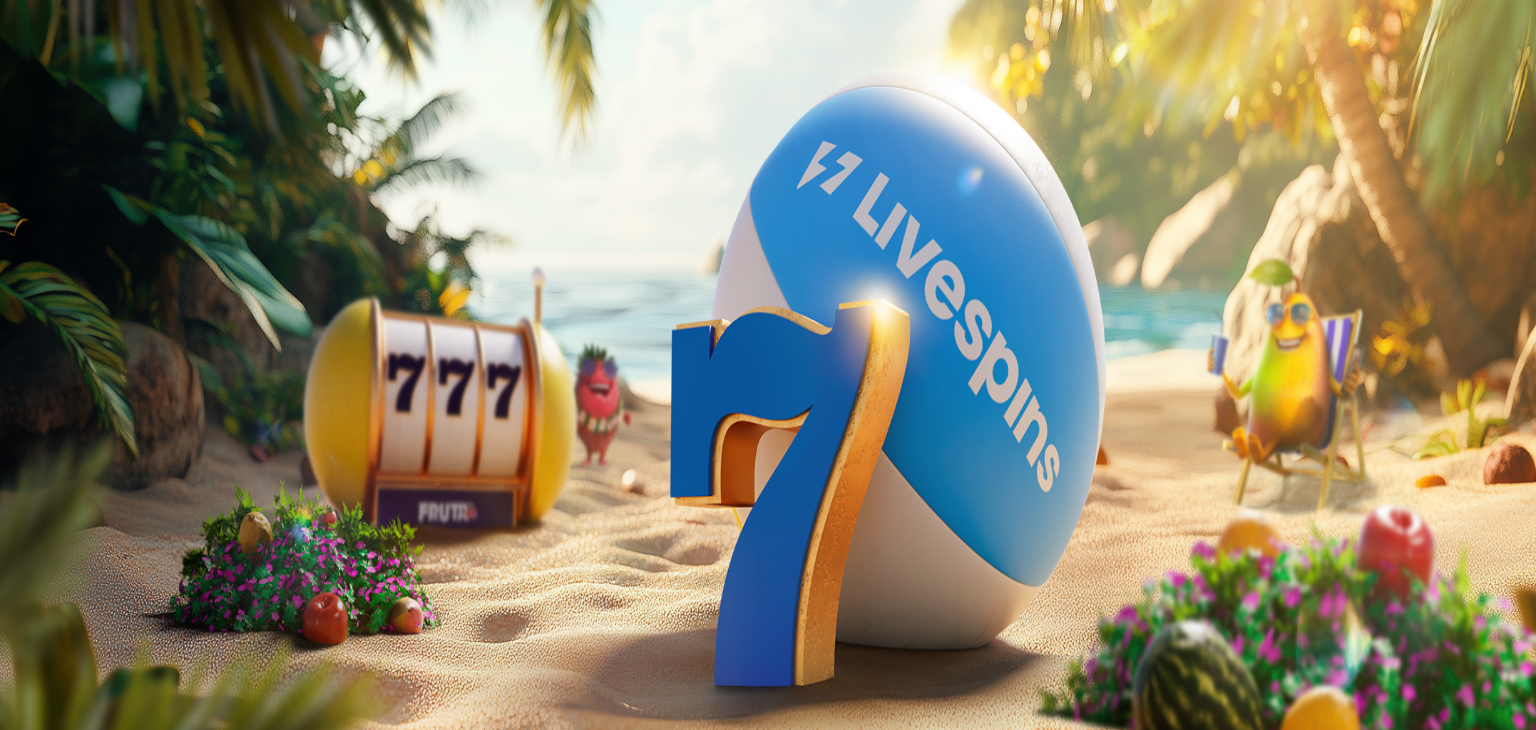click on "Aloita pelaaminen" at bounding box center (768, 238) 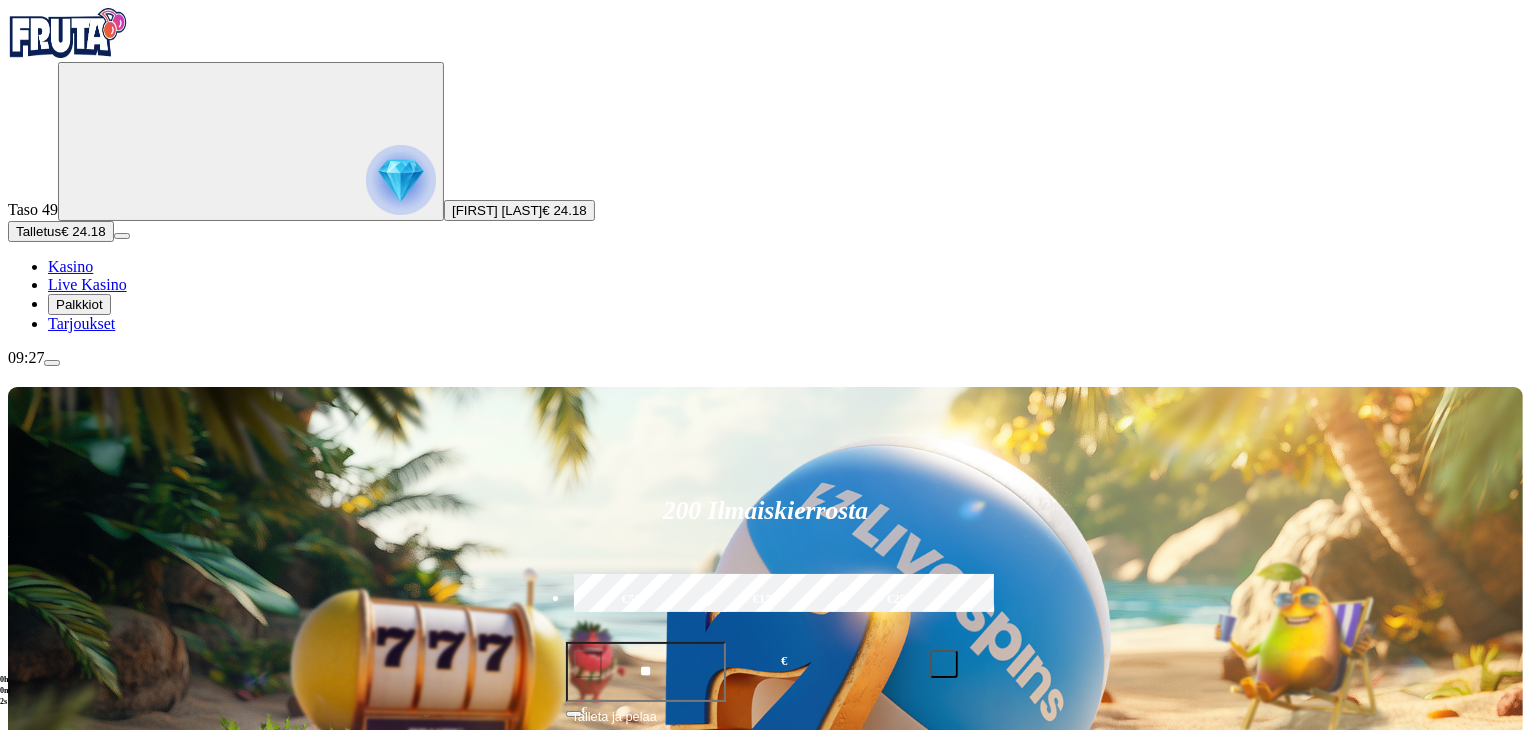 click on "Pelaa nyt" at bounding box center (77, 1199) 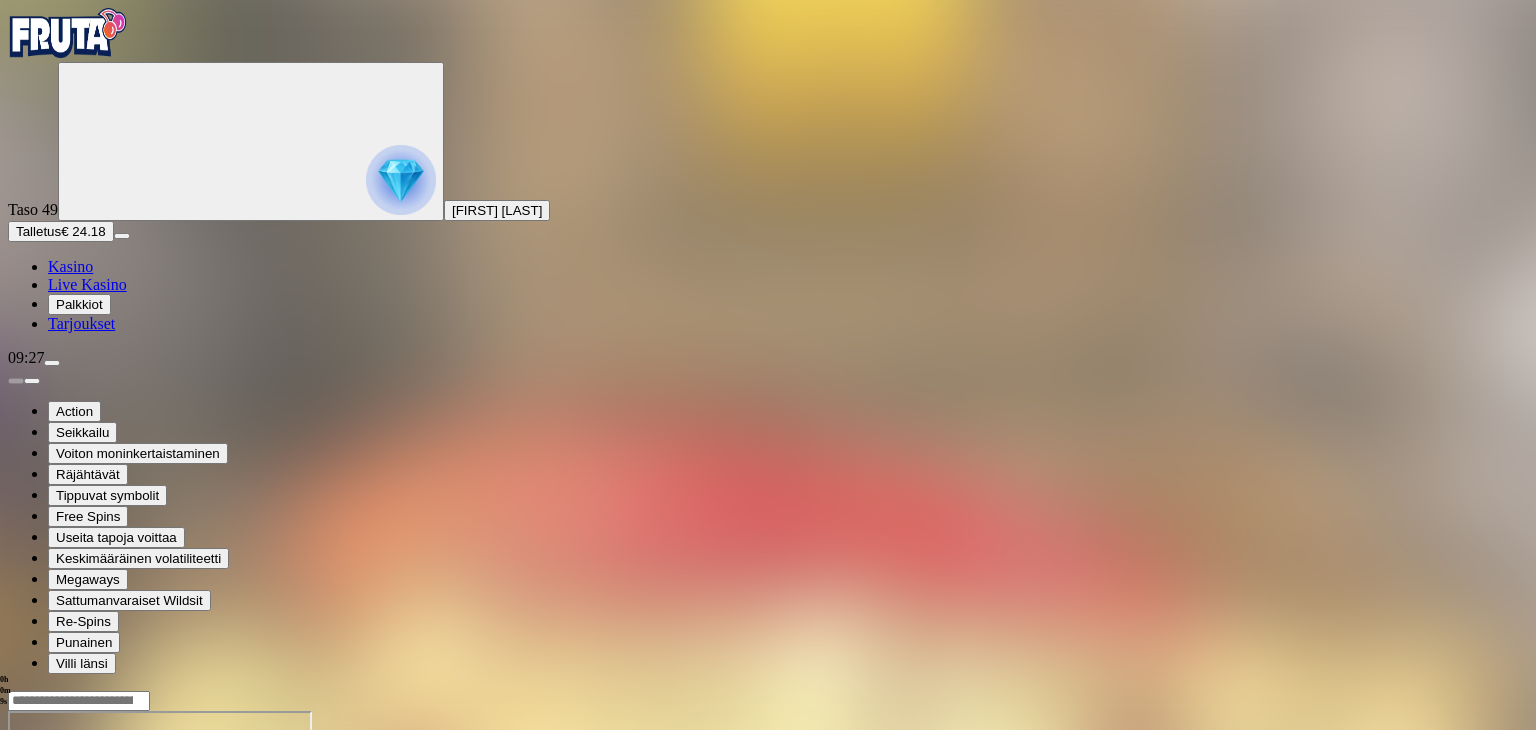 click at bounding box center (48, 883) 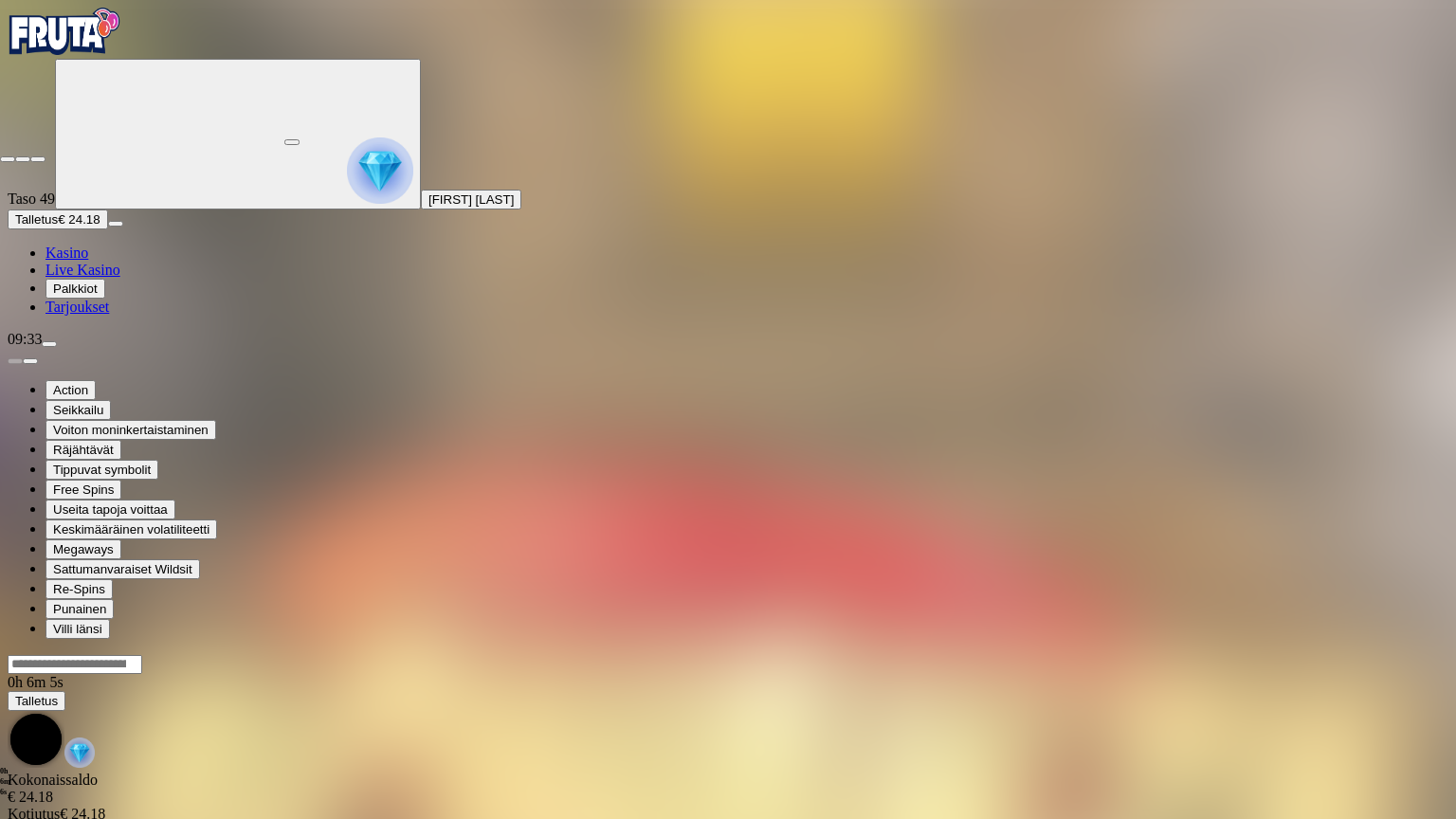 click at bounding box center [8, 159] 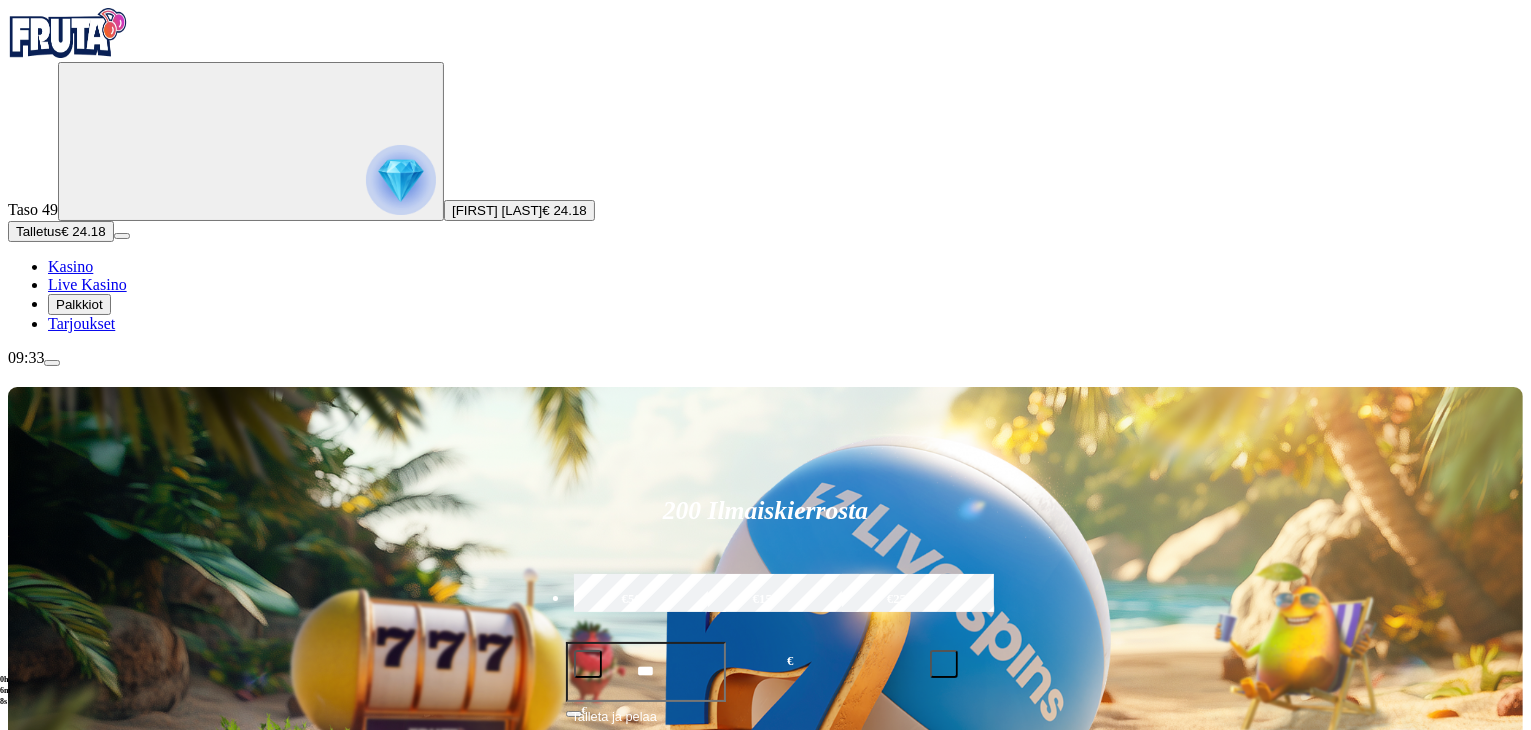 click at bounding box center [52, 363] 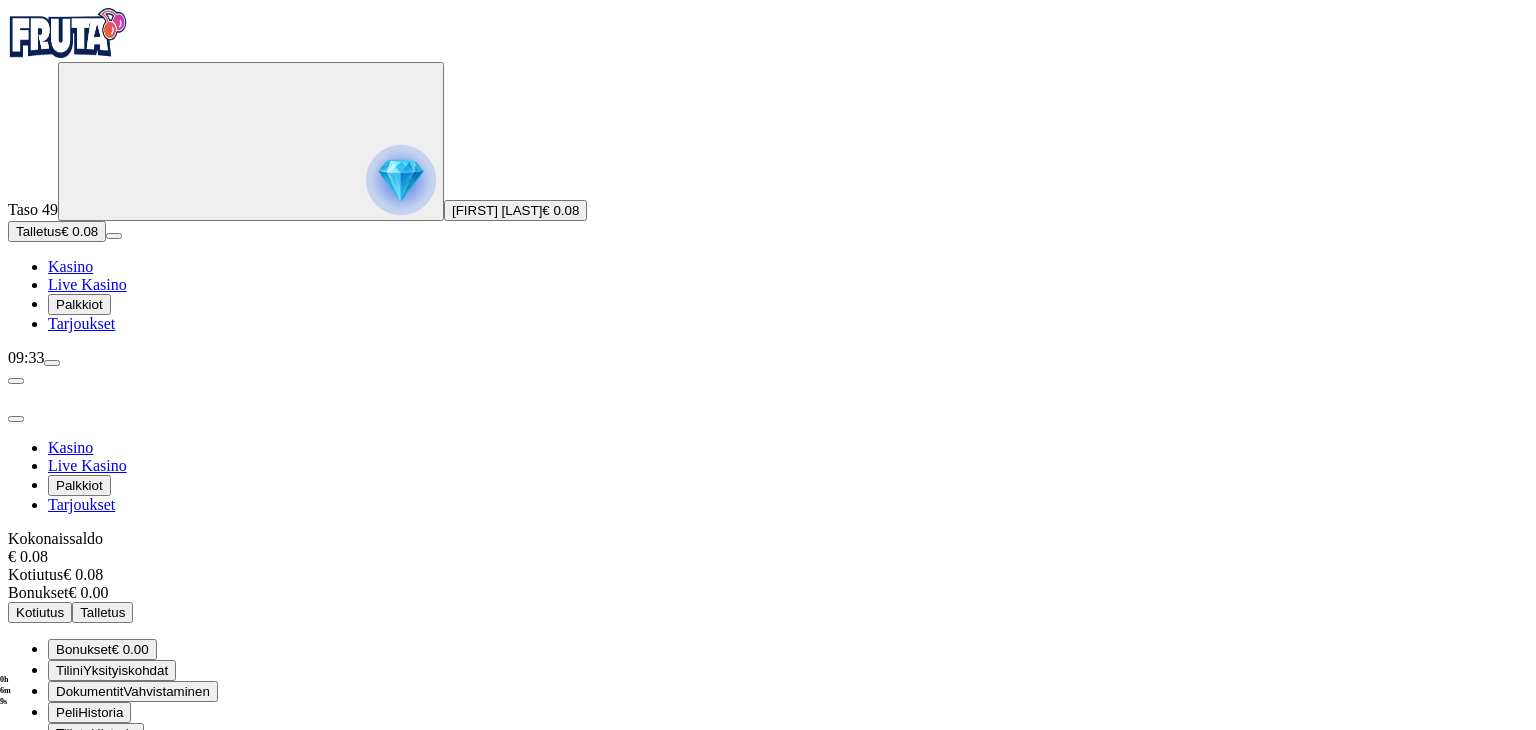 click on "Kirjaudu ulos" at bounding box center [54, 854] 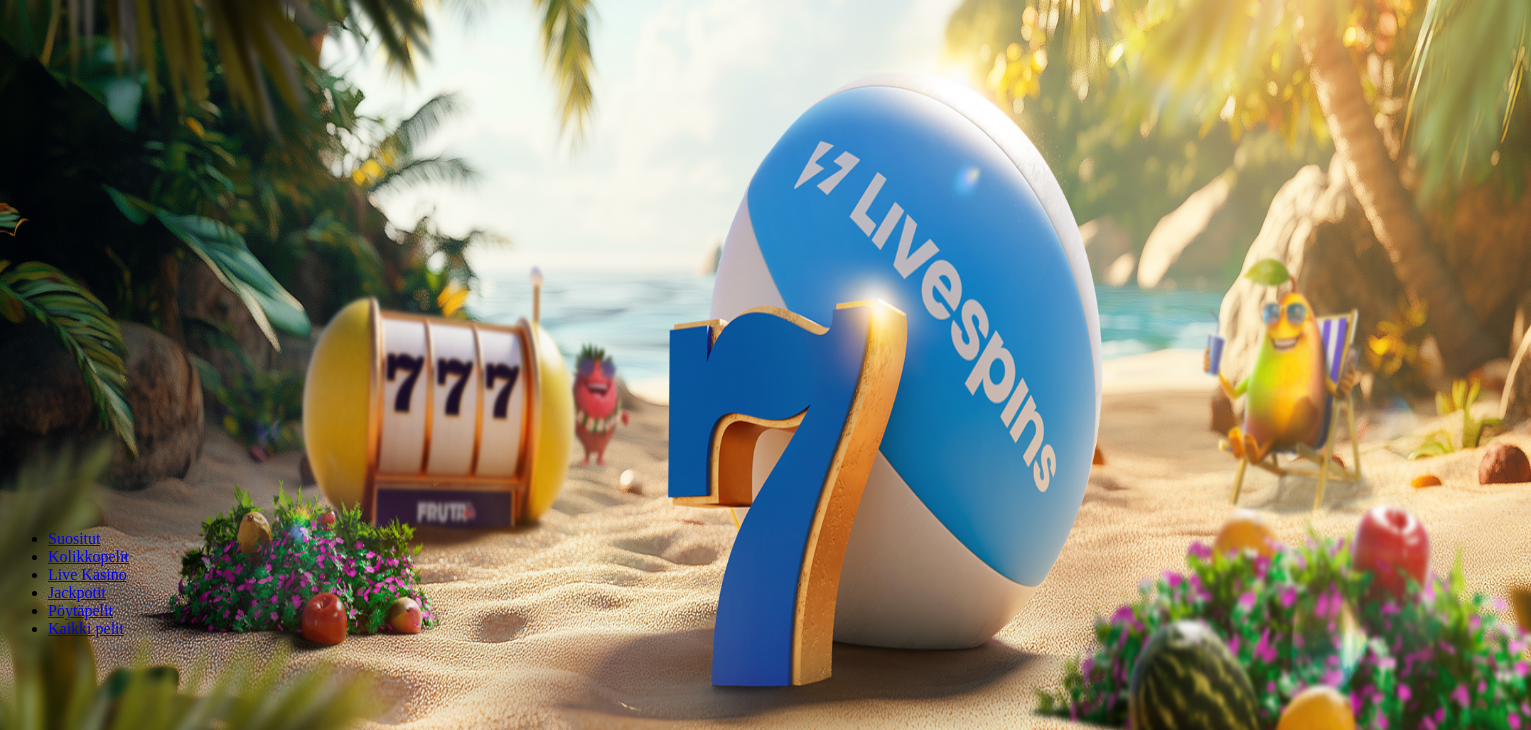 scroll, scrollTop: 0, scrollLeft: 0, axis: both 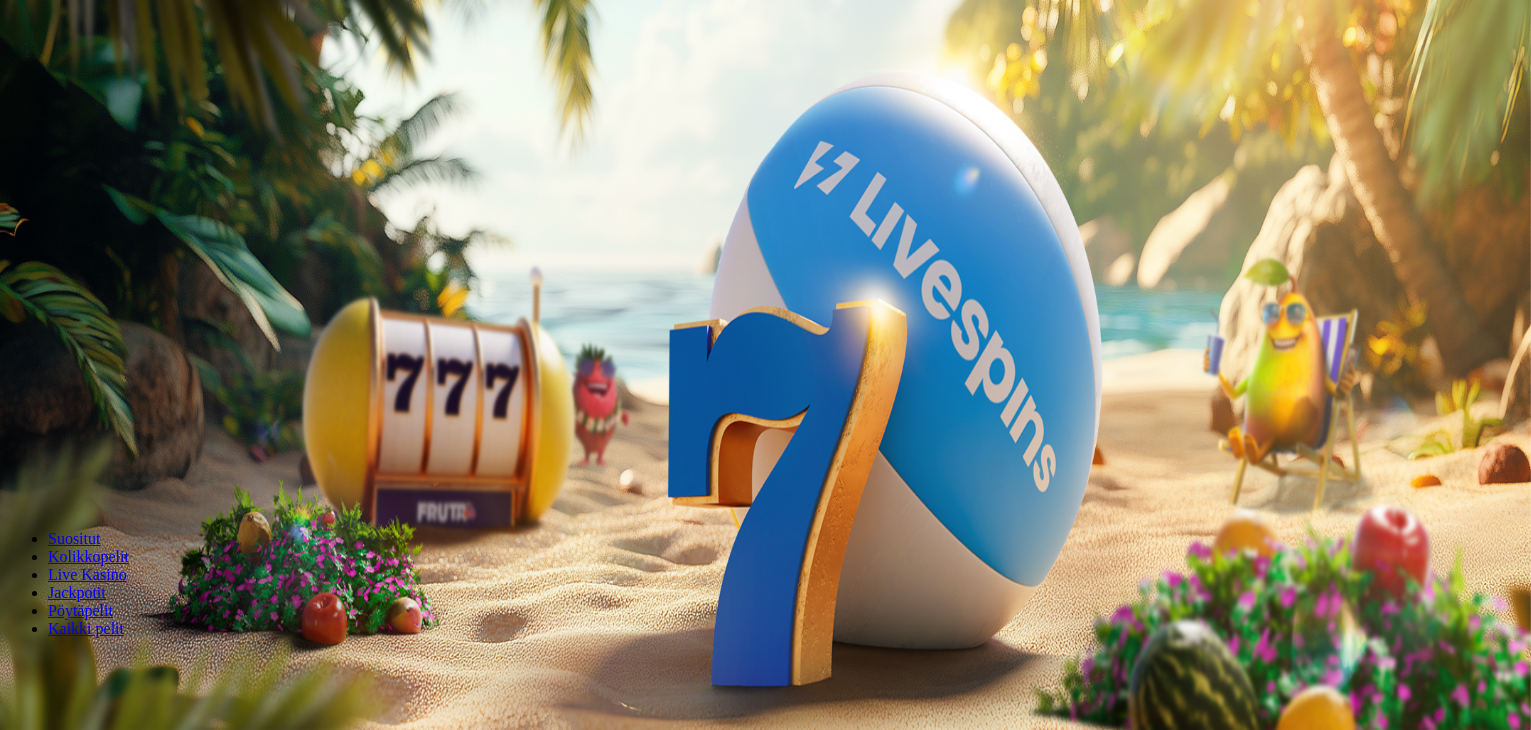 click on "Talletus € 0.00" at bounding box center [57, 72] 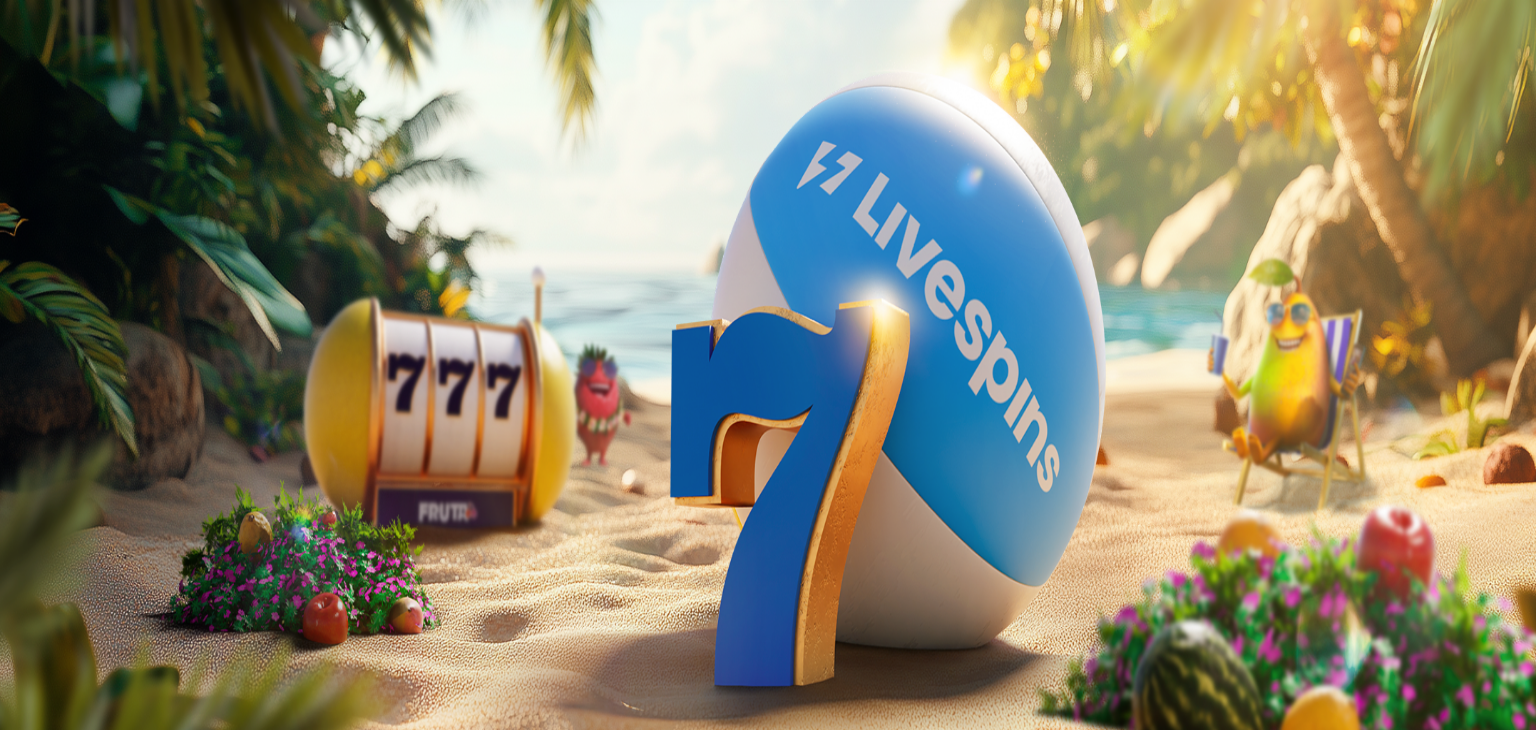 click on "***" at bounding box center (79, 468) 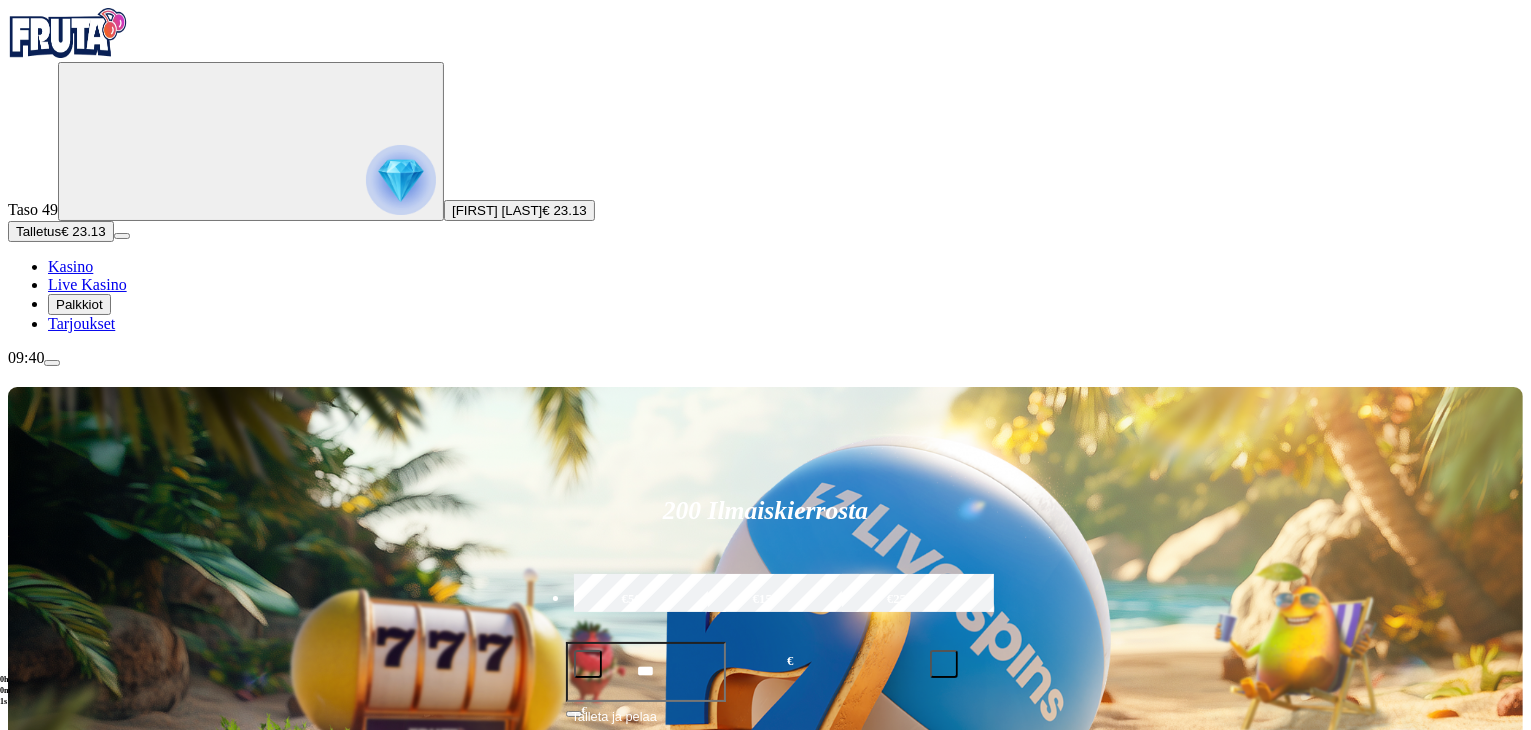 click on "Pelaa nyt" at bounding box center [77, 1199] 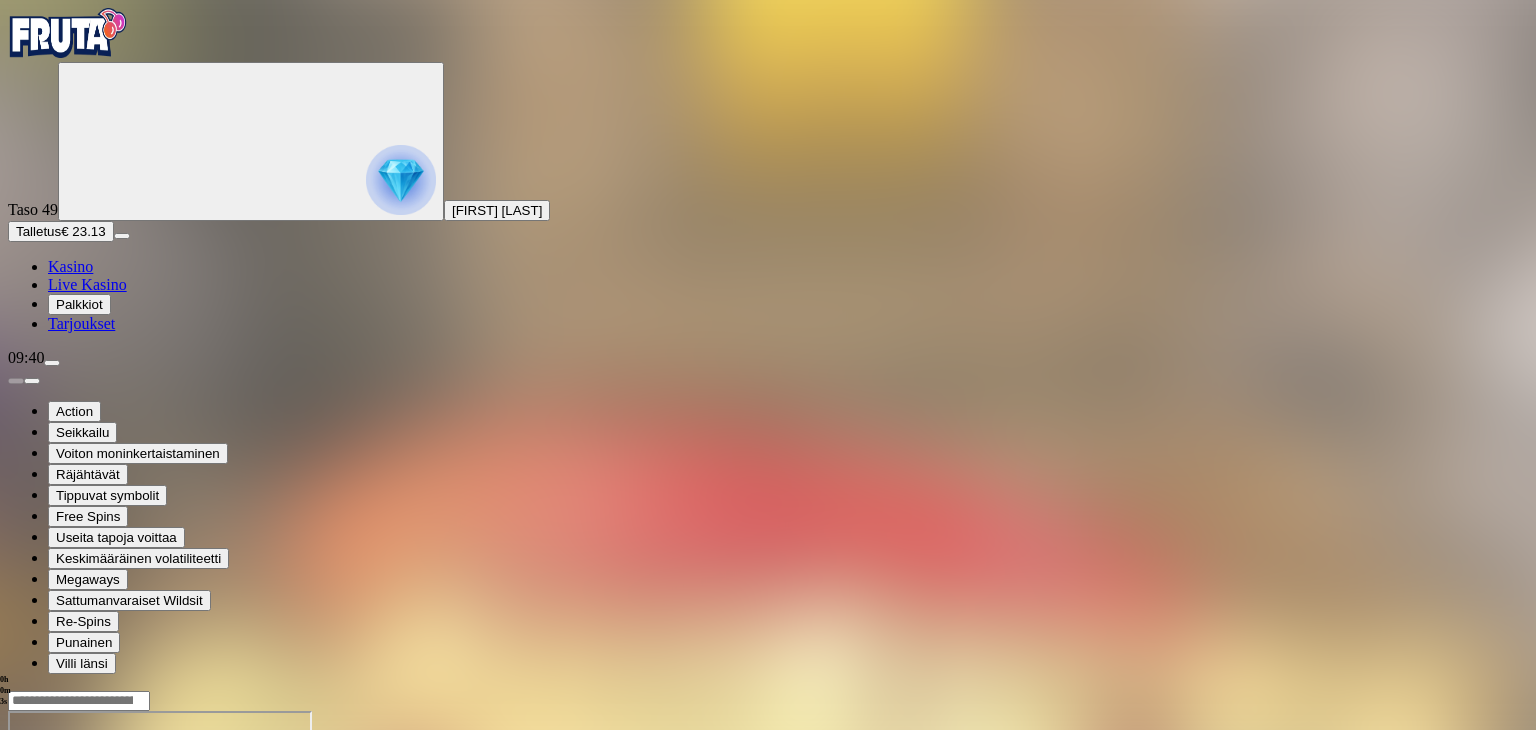 click at bounding box center (48, 883) 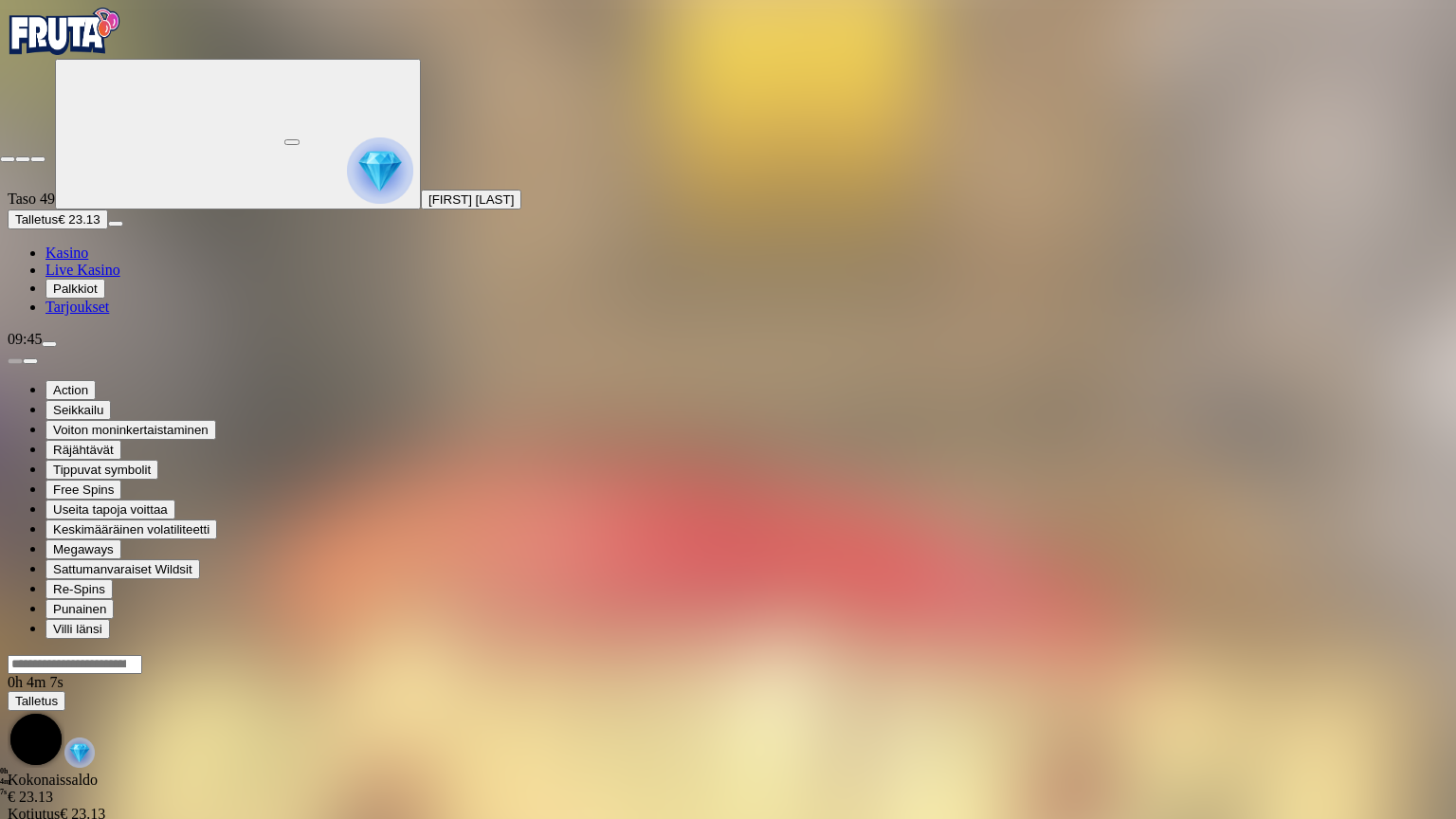 click at bounding box center (8, 159) 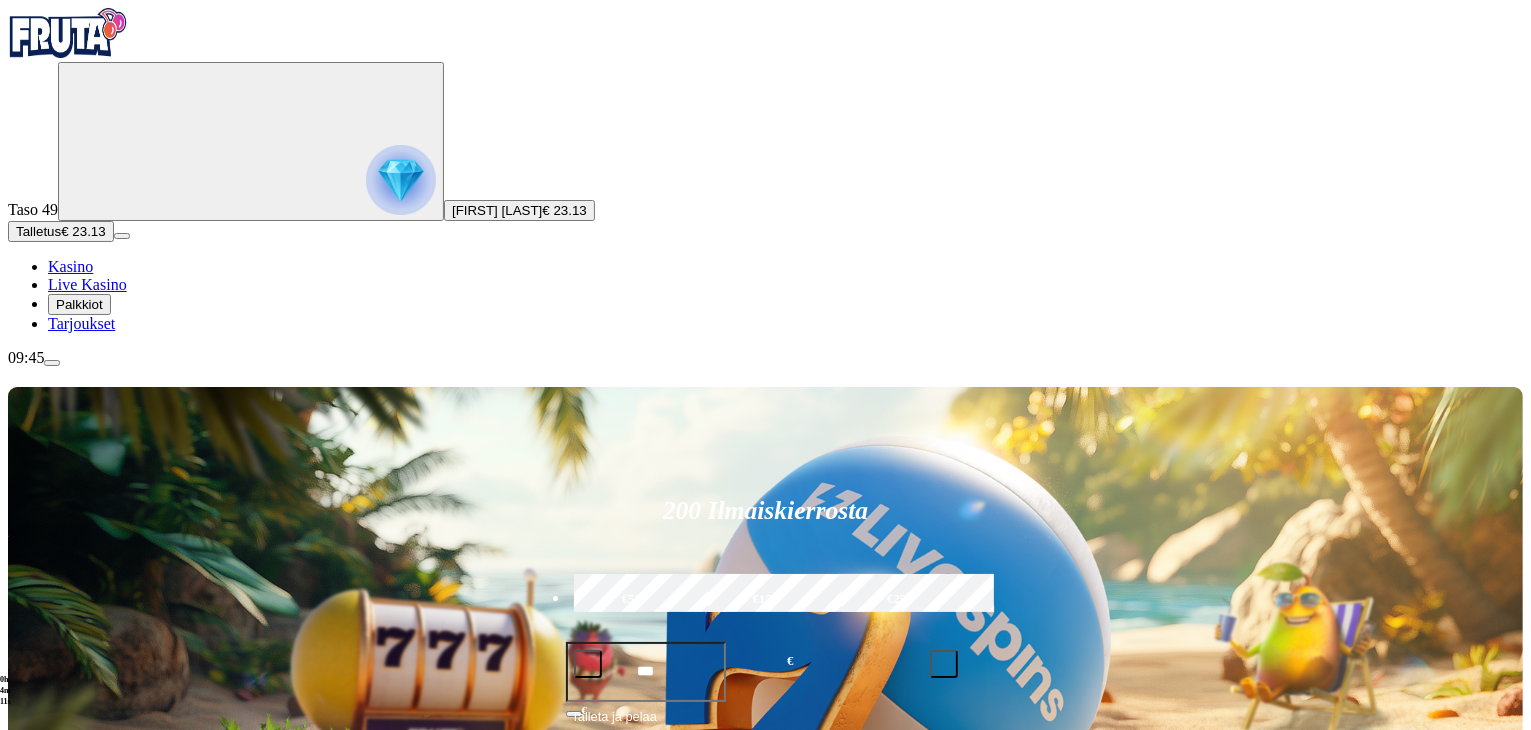 click on "***" at bounding box center [646, 672] 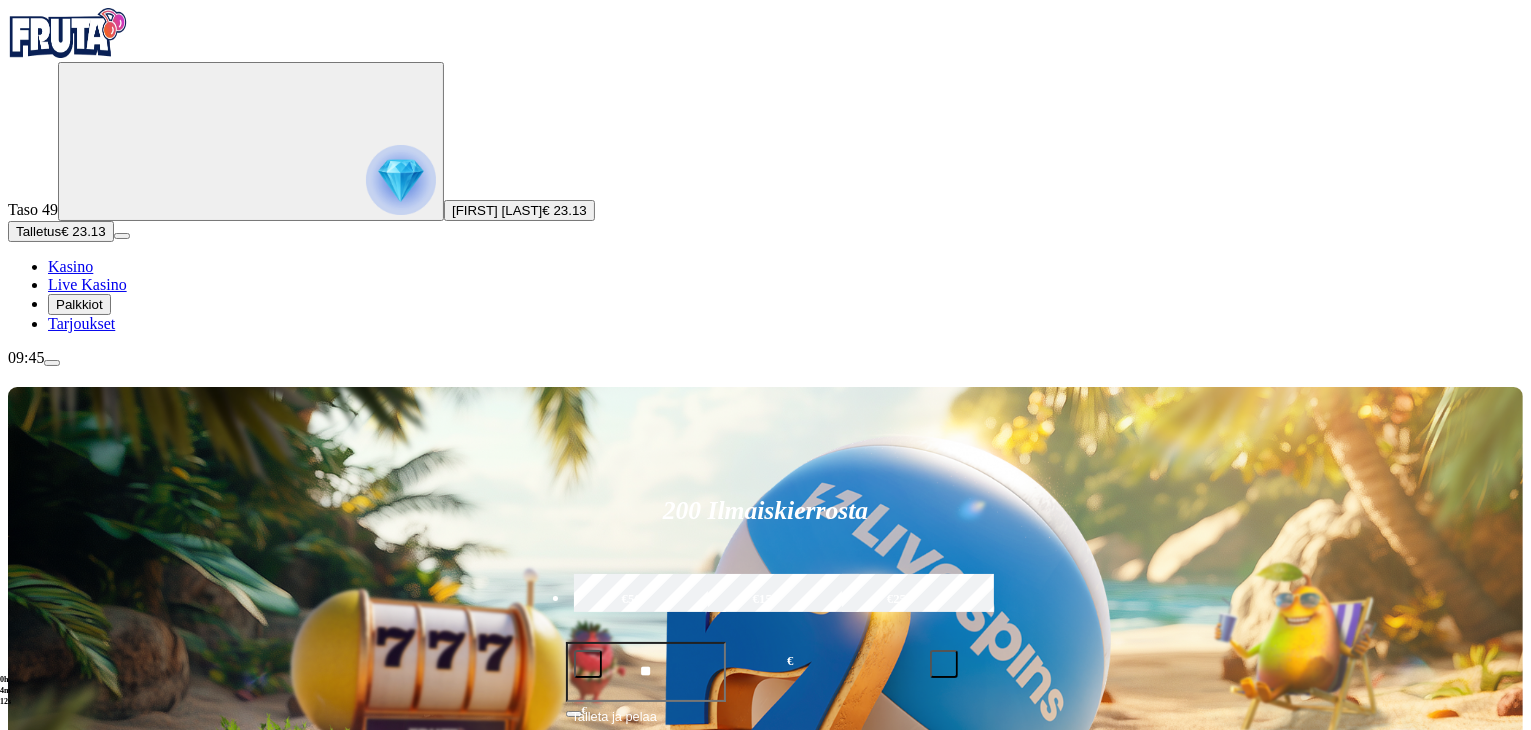 type on "*" 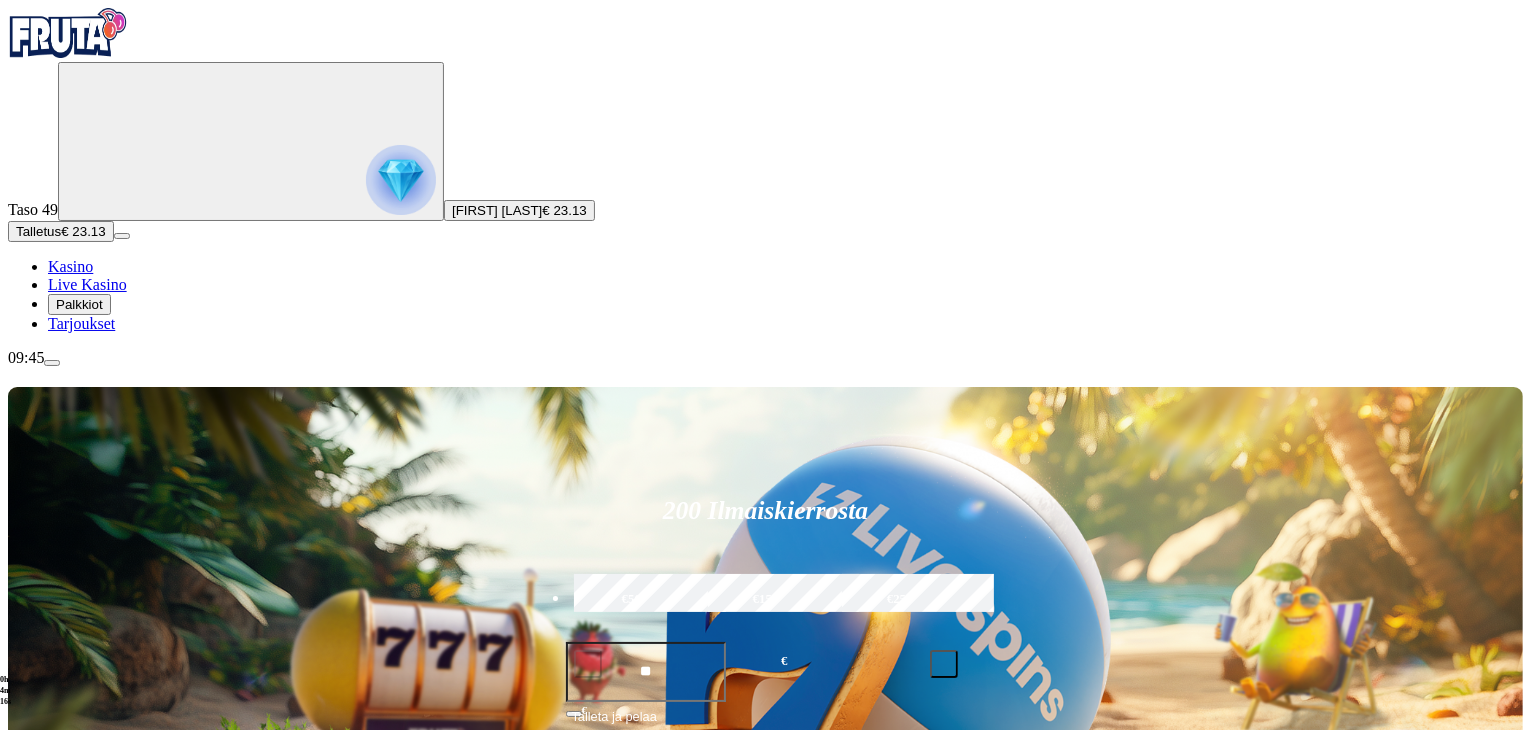 type on "**" 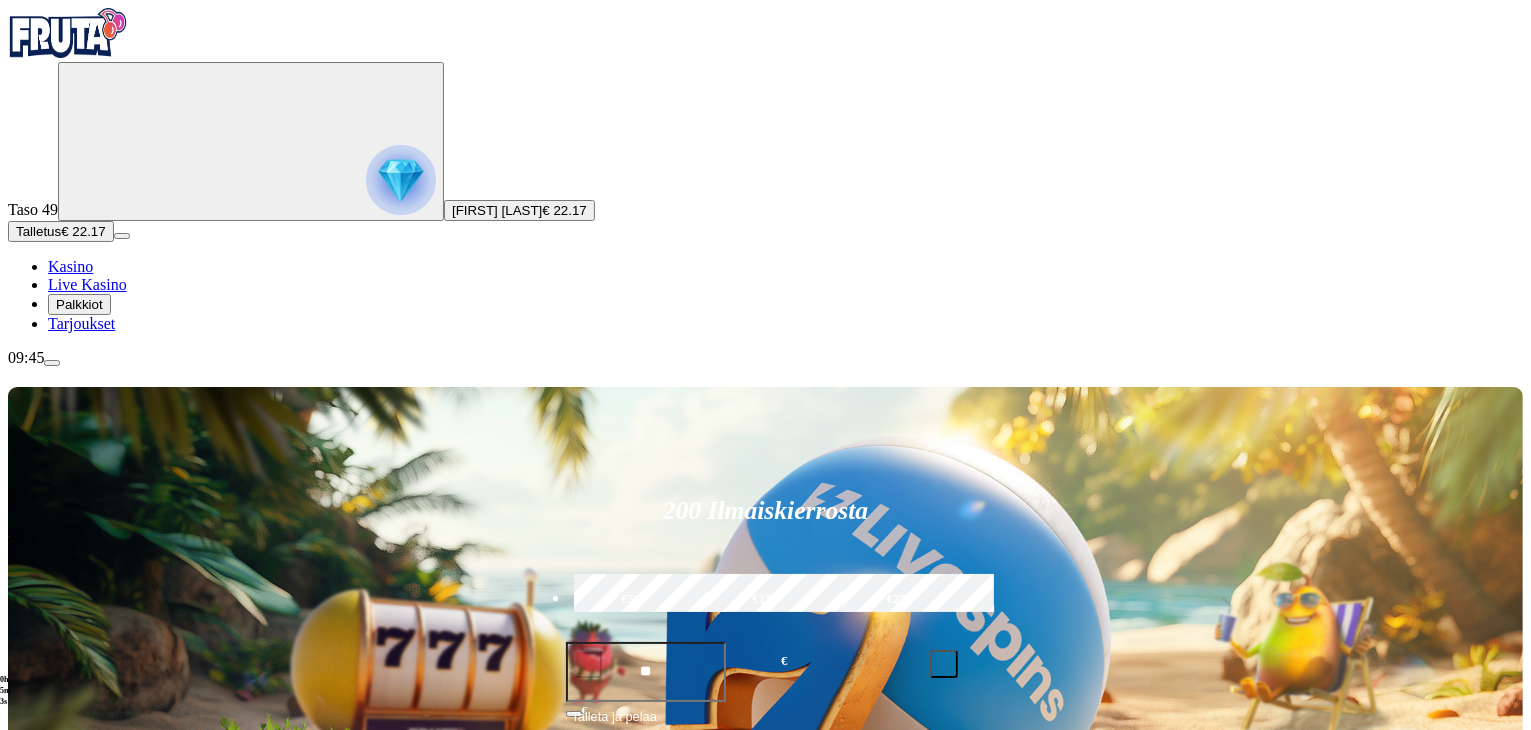 click on "Pelaa nyt" at bounding box center (77, 1199) 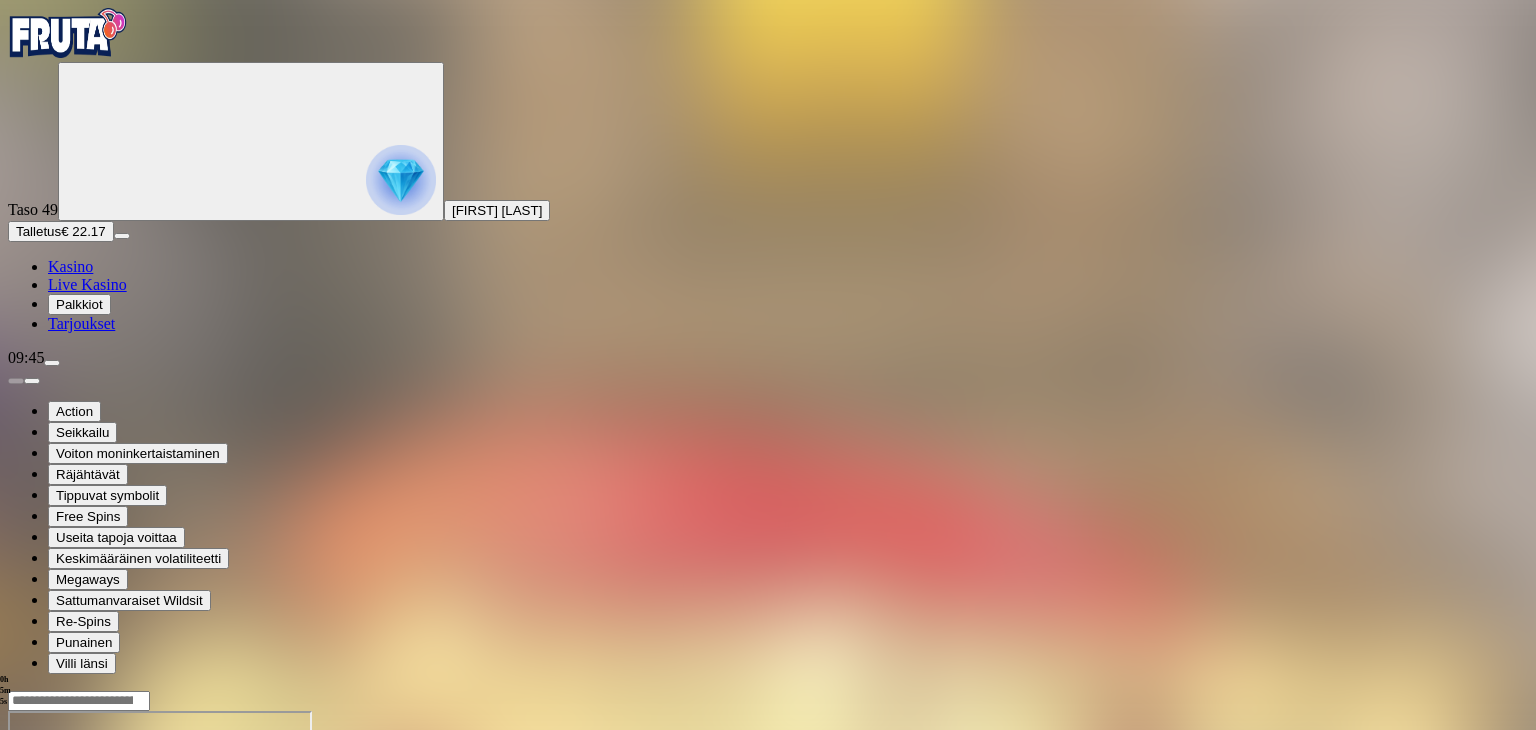click at bounding box center [48, 883] 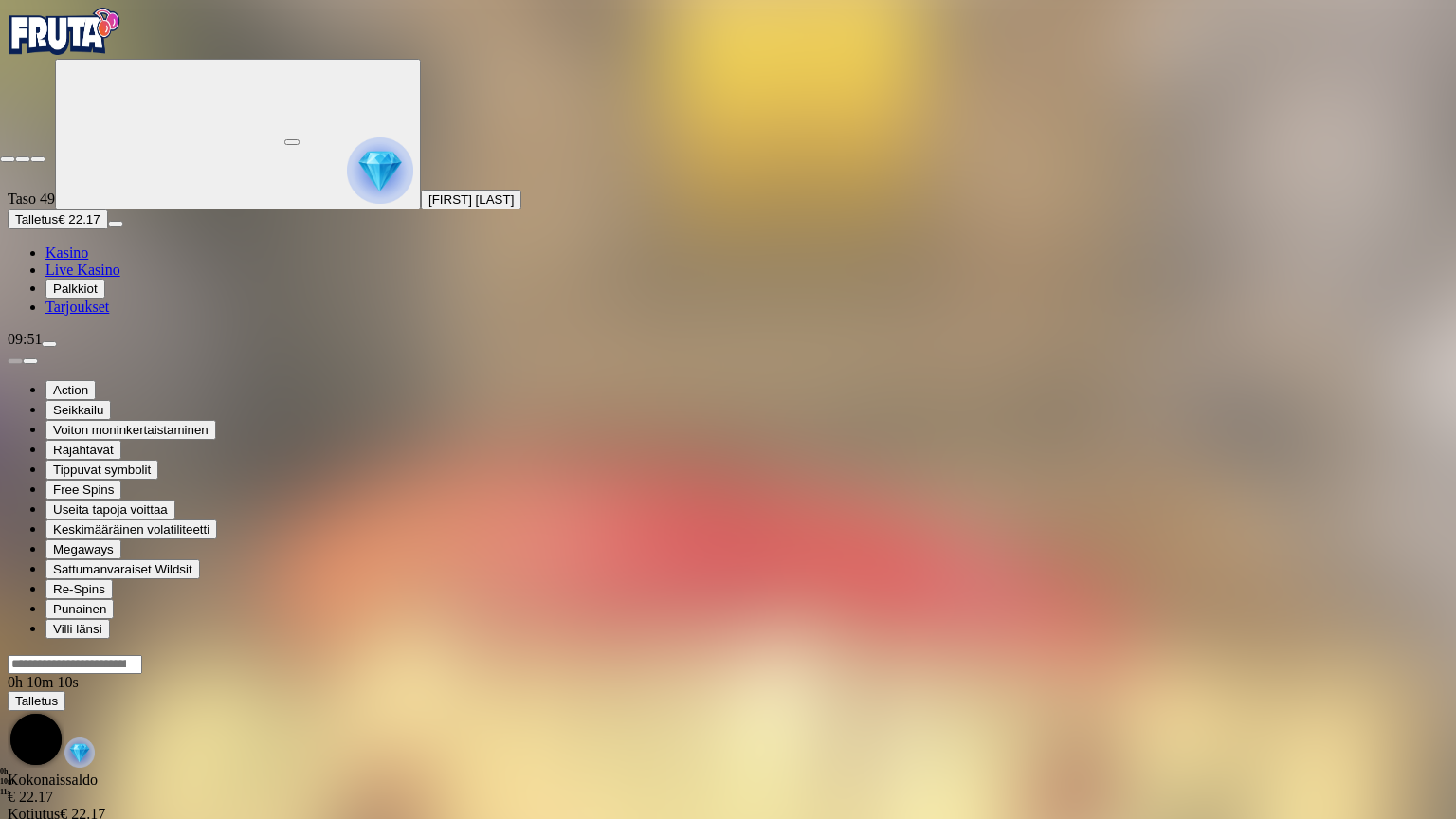 click at bounding box center (8, 159) 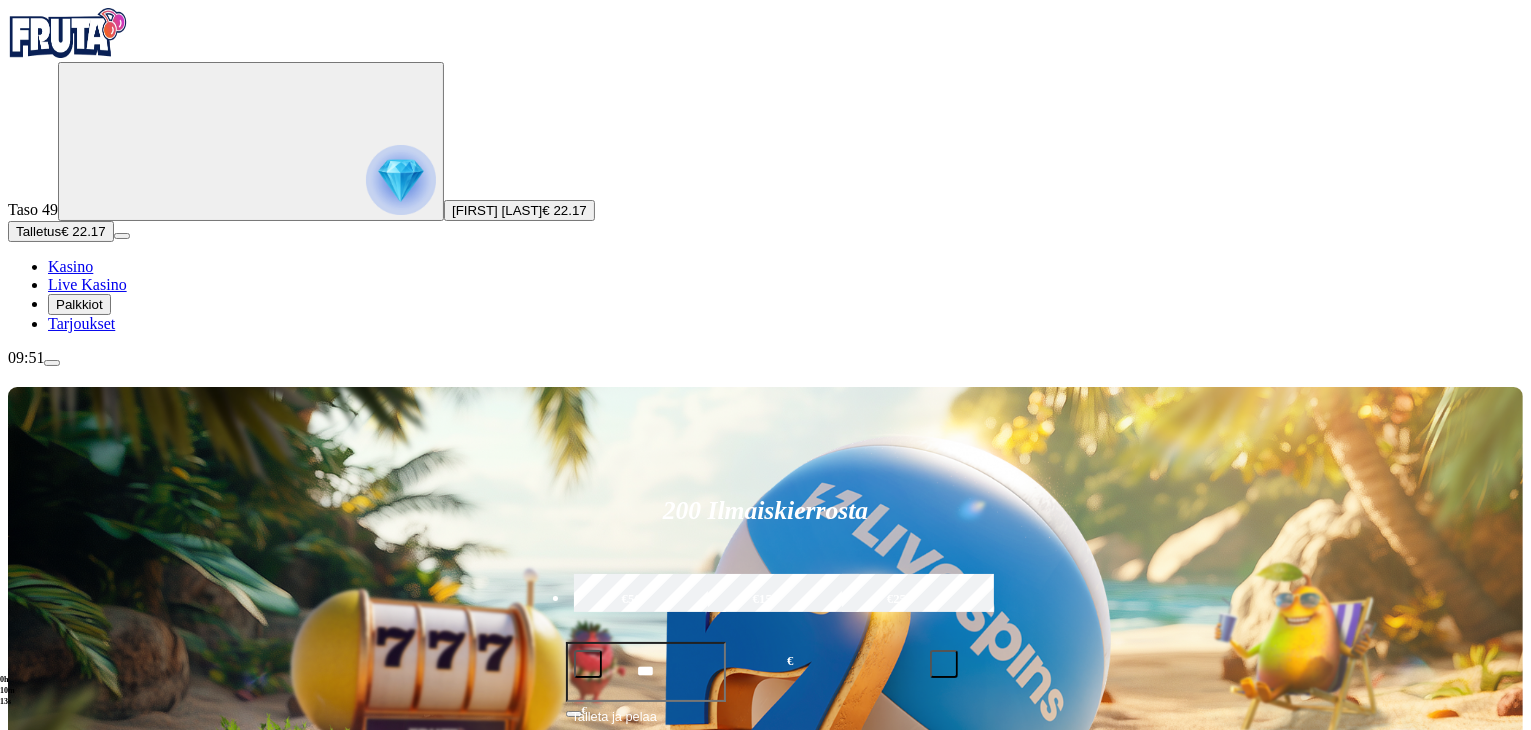 drag, startPoint x: 188, startPoint y: 692, endPoint x: 192, endPoint y: 665, distance: 27.294687 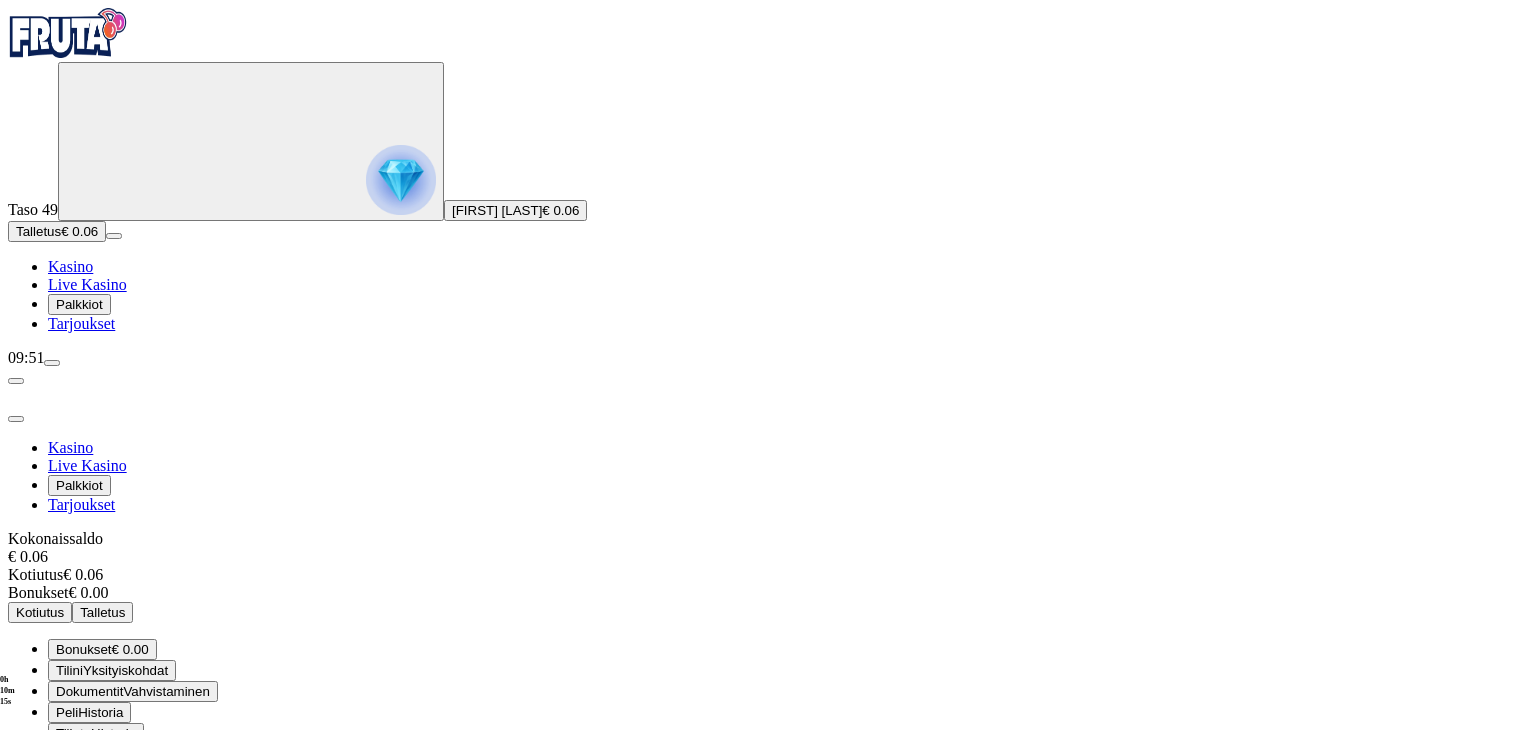 click on "Kirjaudu ulos" at bounding box center (54, 854) 